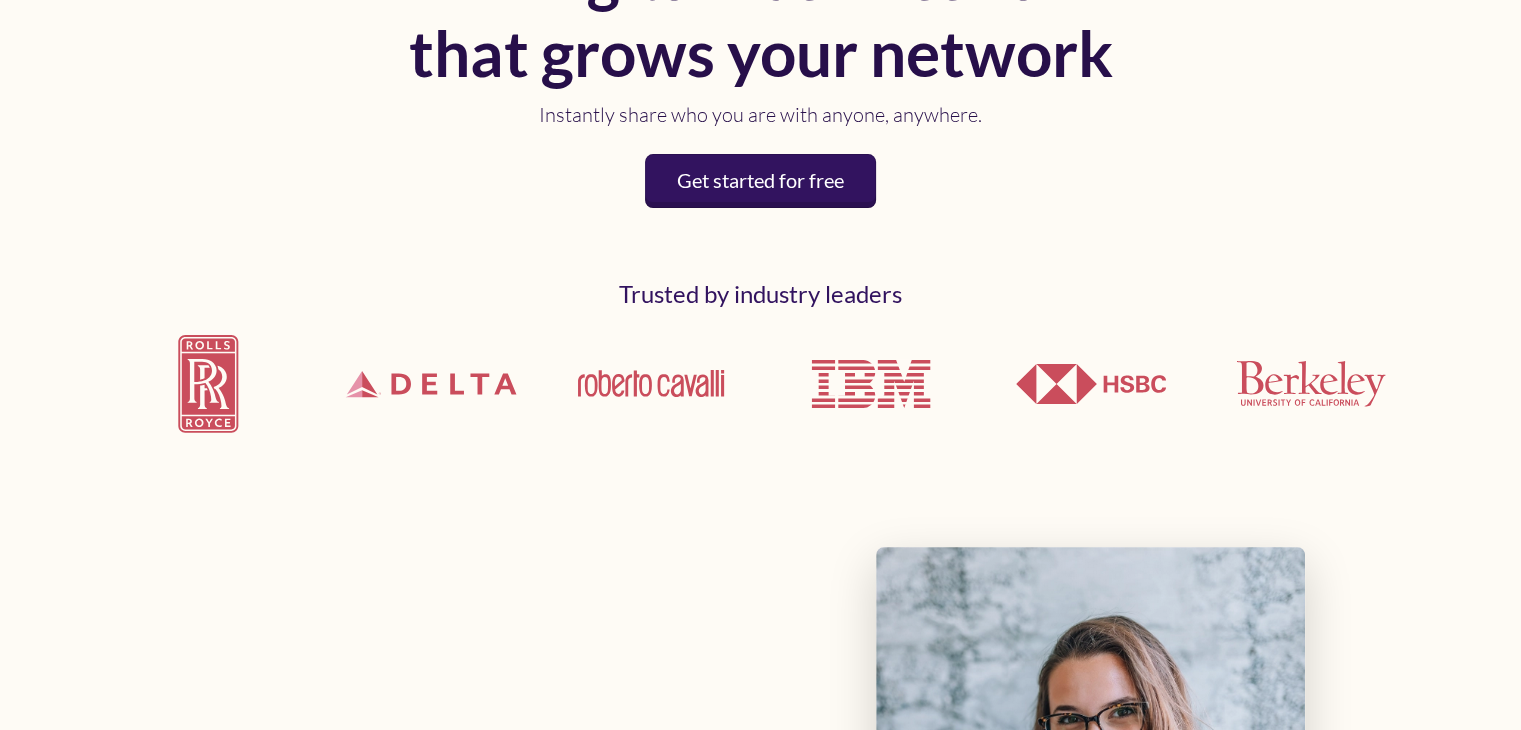 scroll, scrollTop: 0, scrollLeft: 0, axis: both 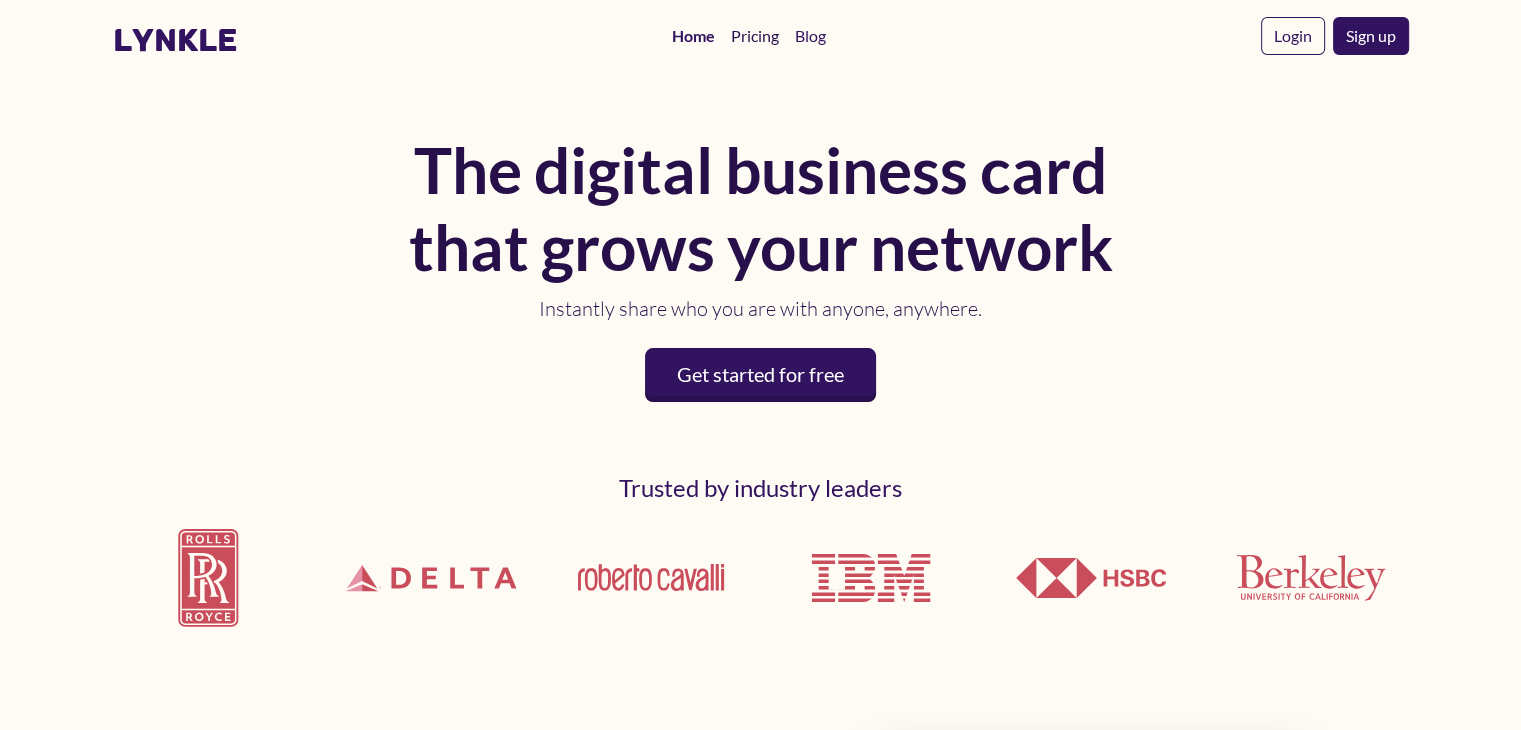click on "Pricing" at bounding box center [755, 36] 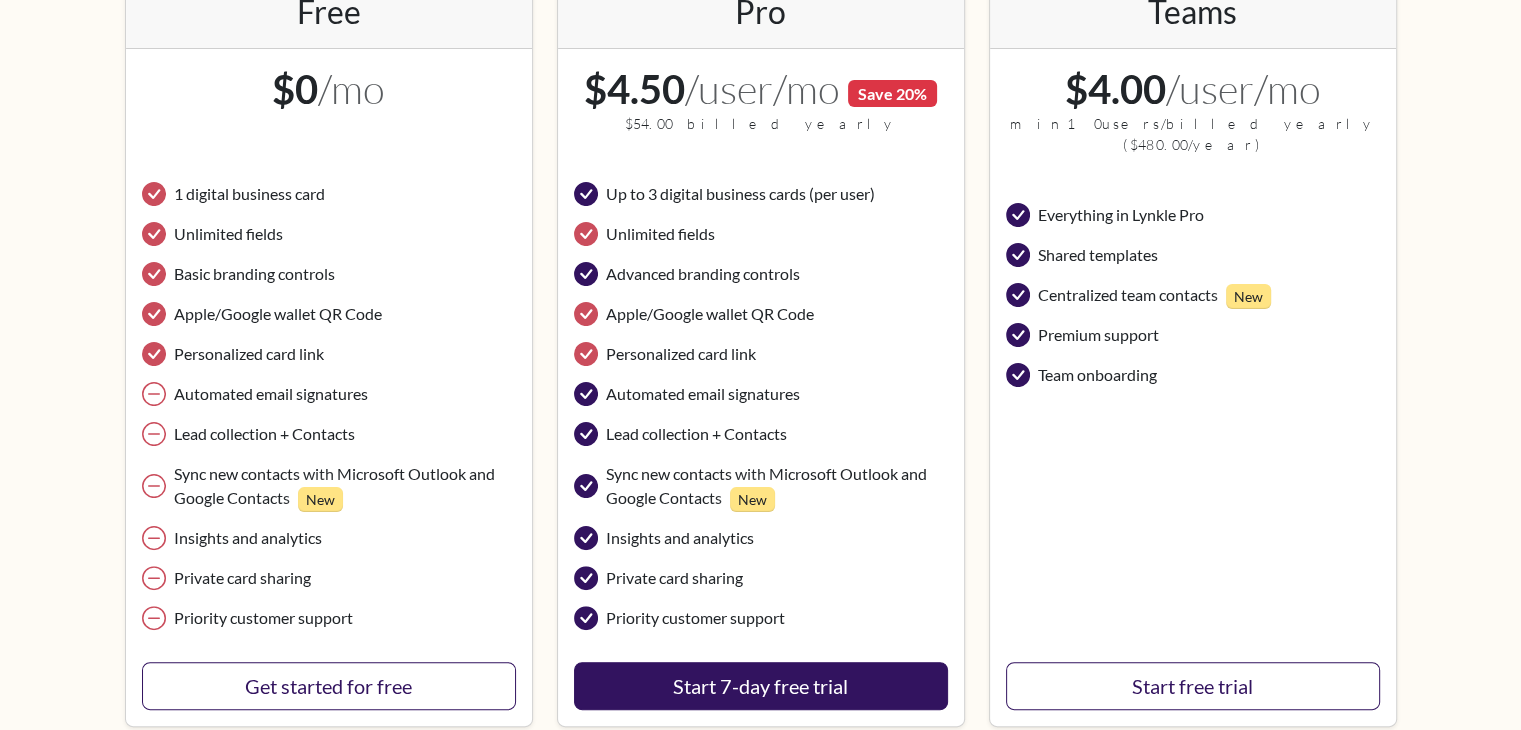 scroll, scrollTop: 418, scrollLeft: 0, axis: vertical 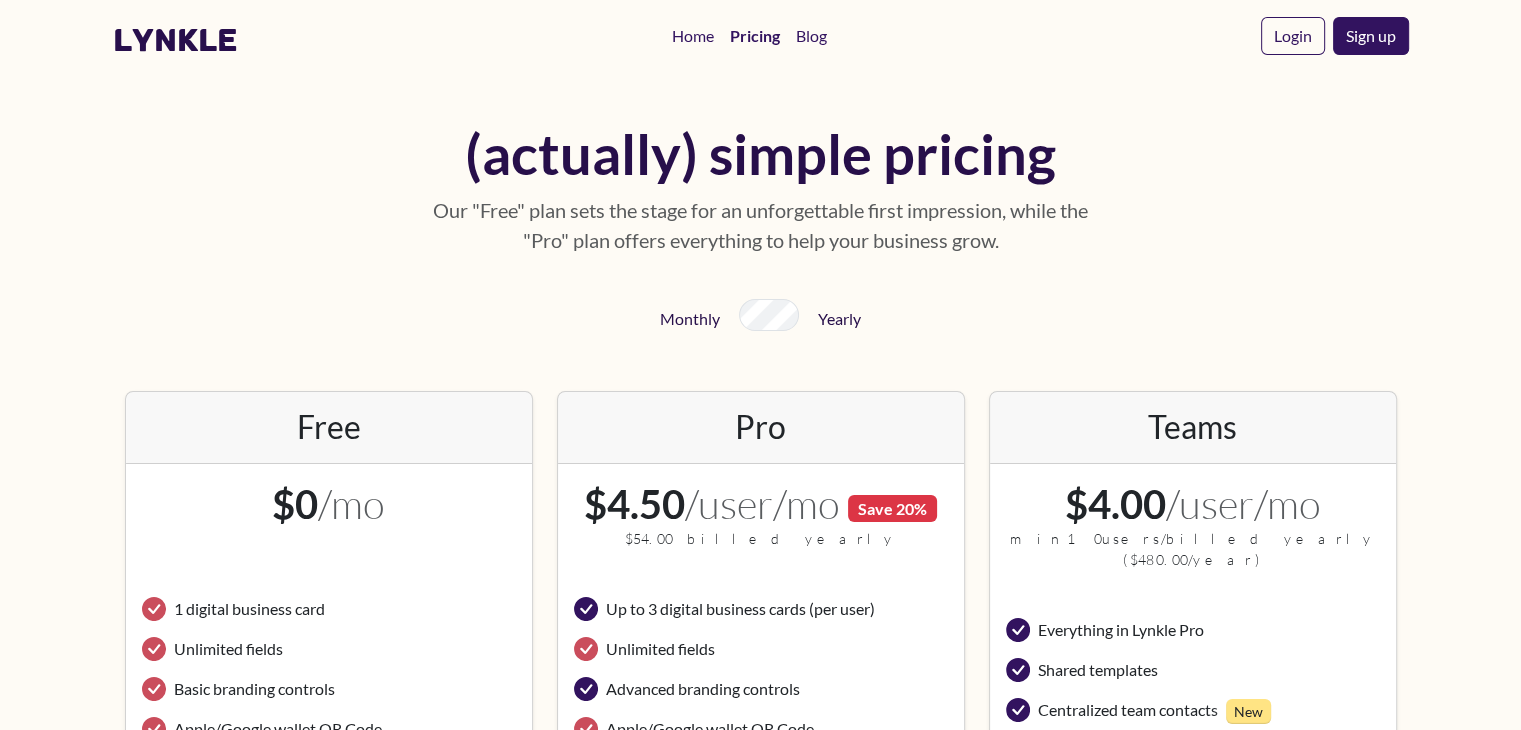 click on "lynkle" at bounding box center (175, 40) 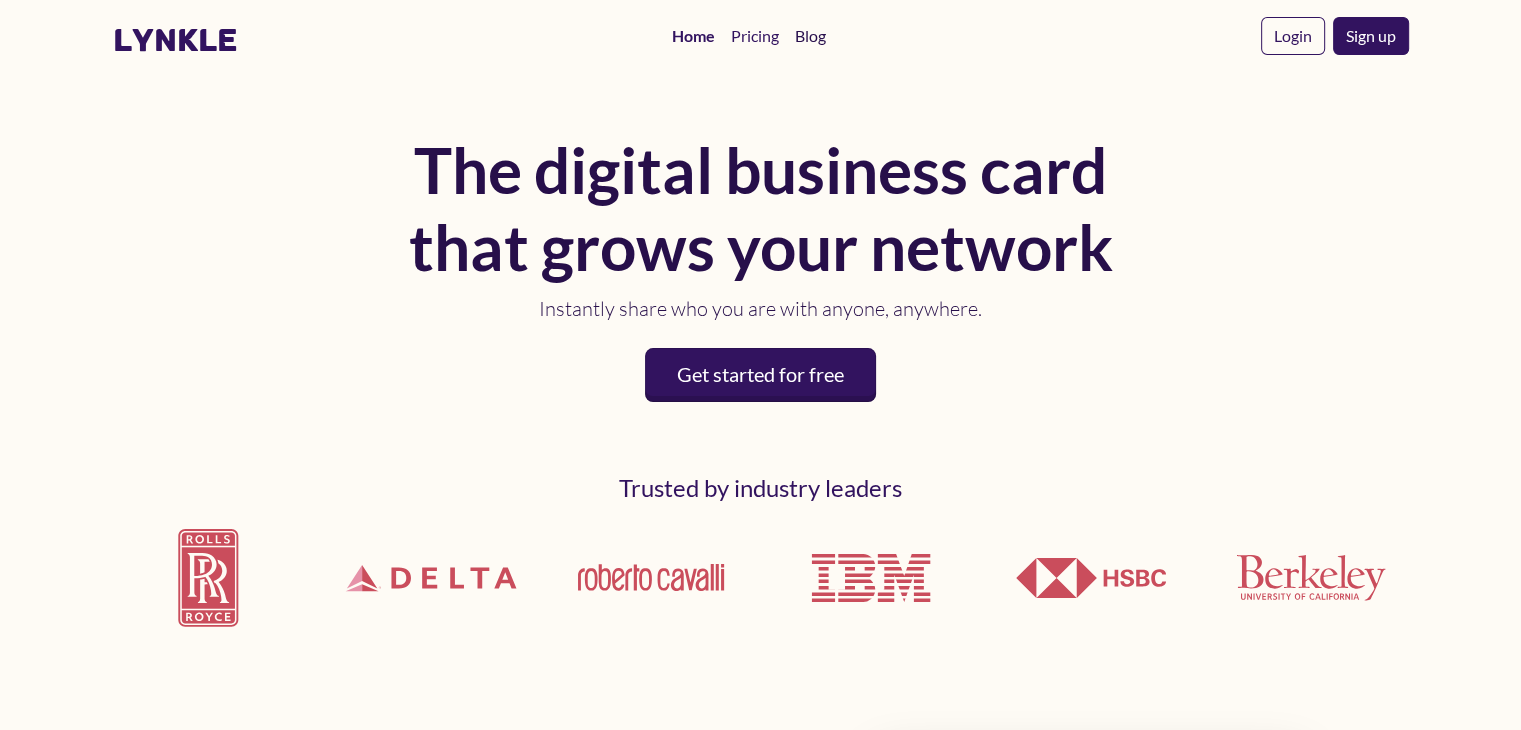 click on "Blog" at bounding box center [810, 36] 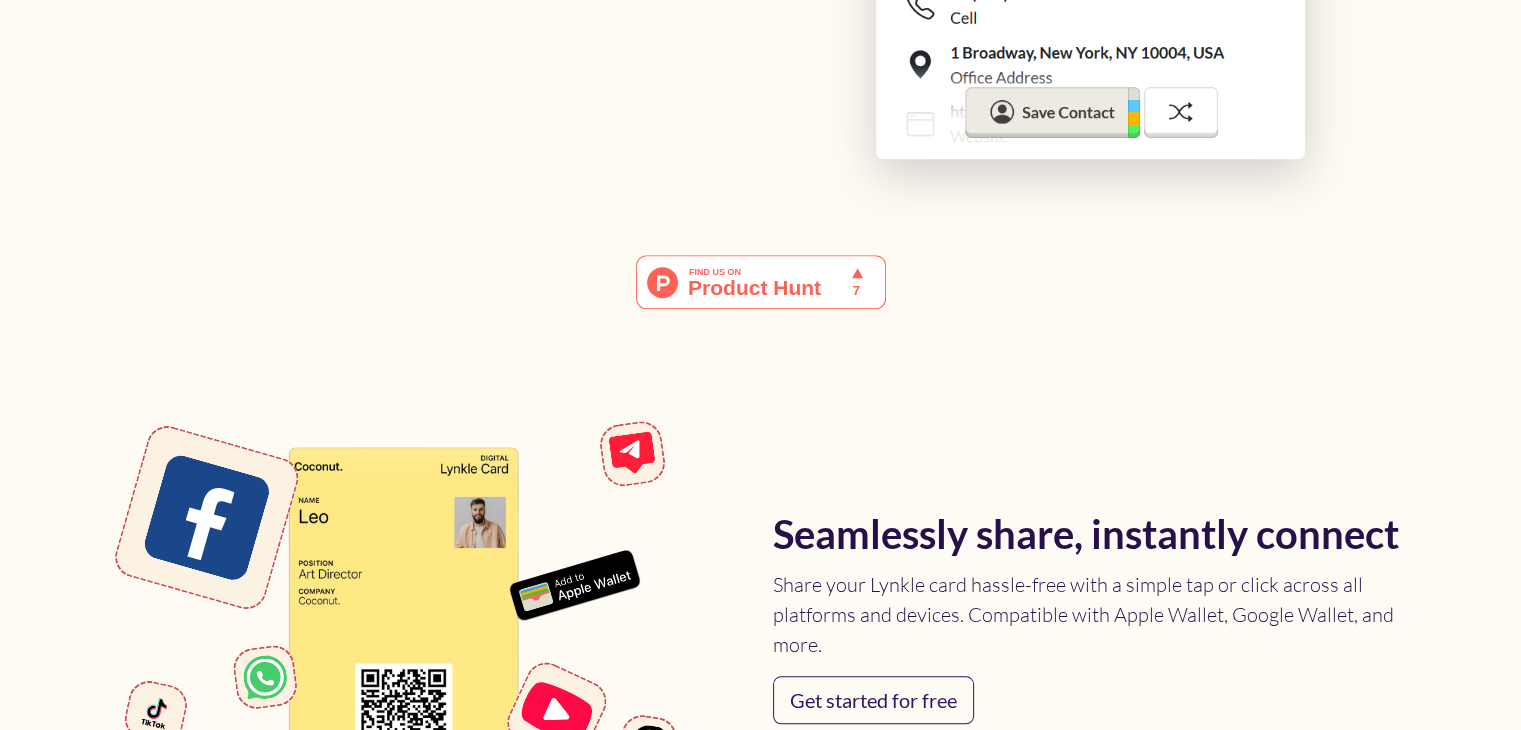 scroll, scrollTop: 1558, scrollLeft: 0, axis: vertical 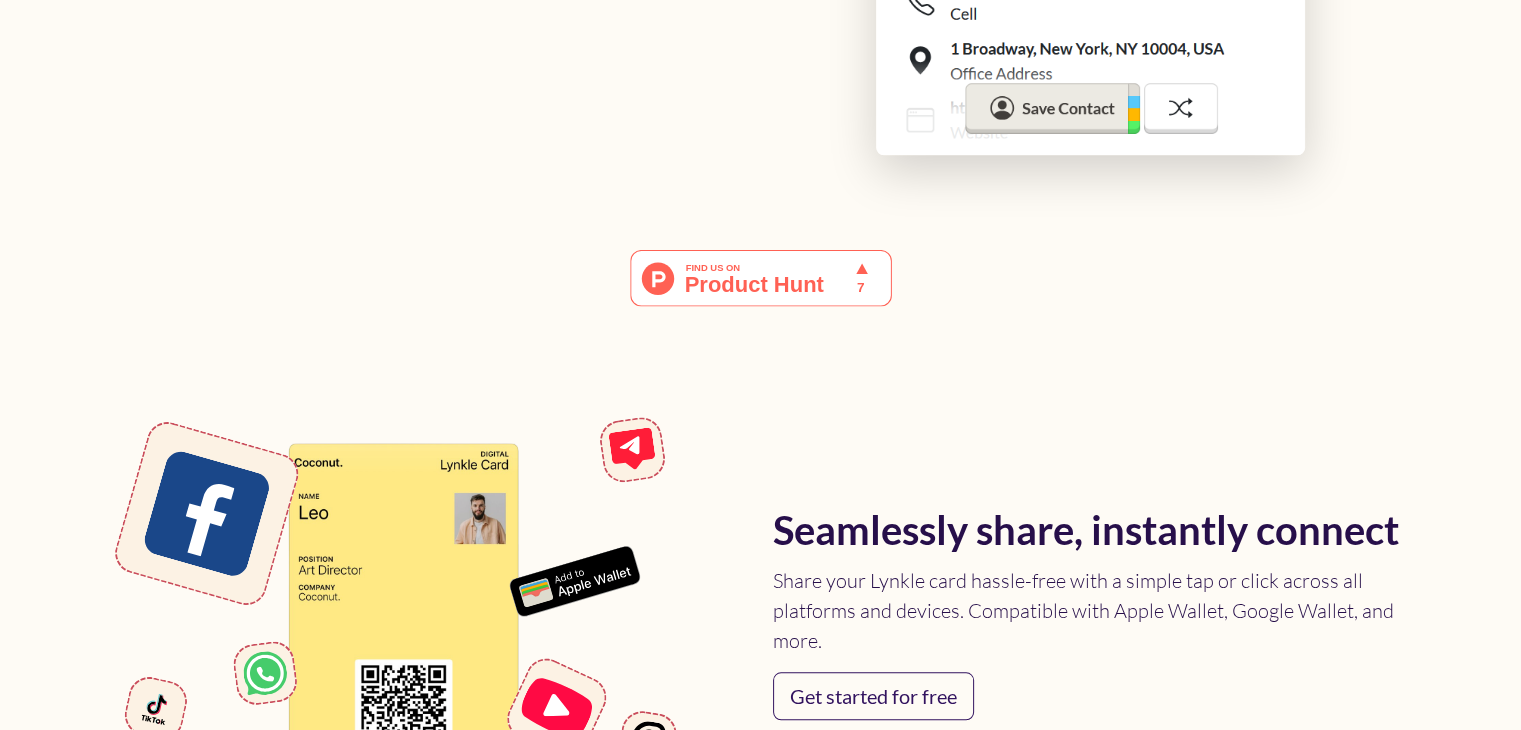 click at bounding box center [761, 278] 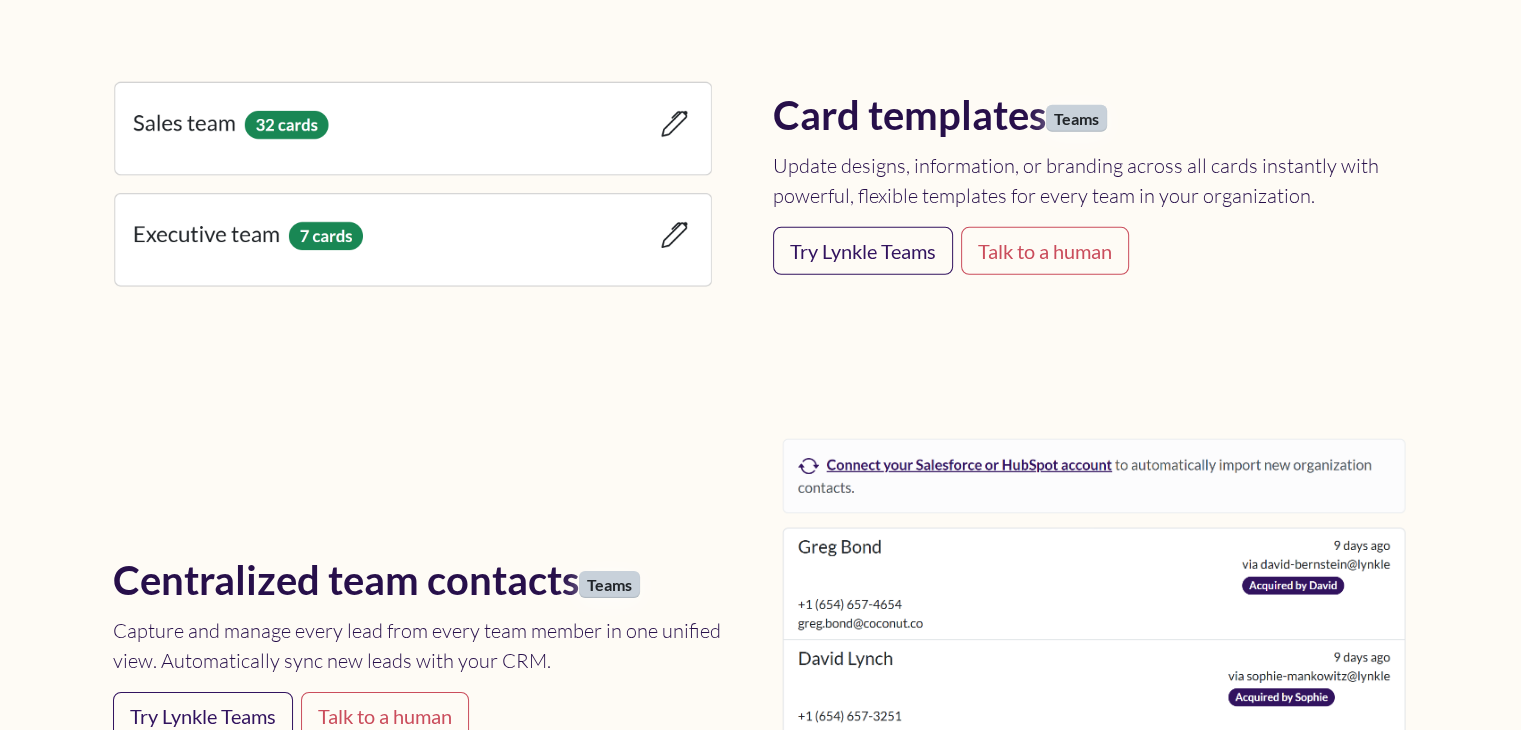 scroll, scrollTop: 6307, scrollLeft: 0, axis: vertical 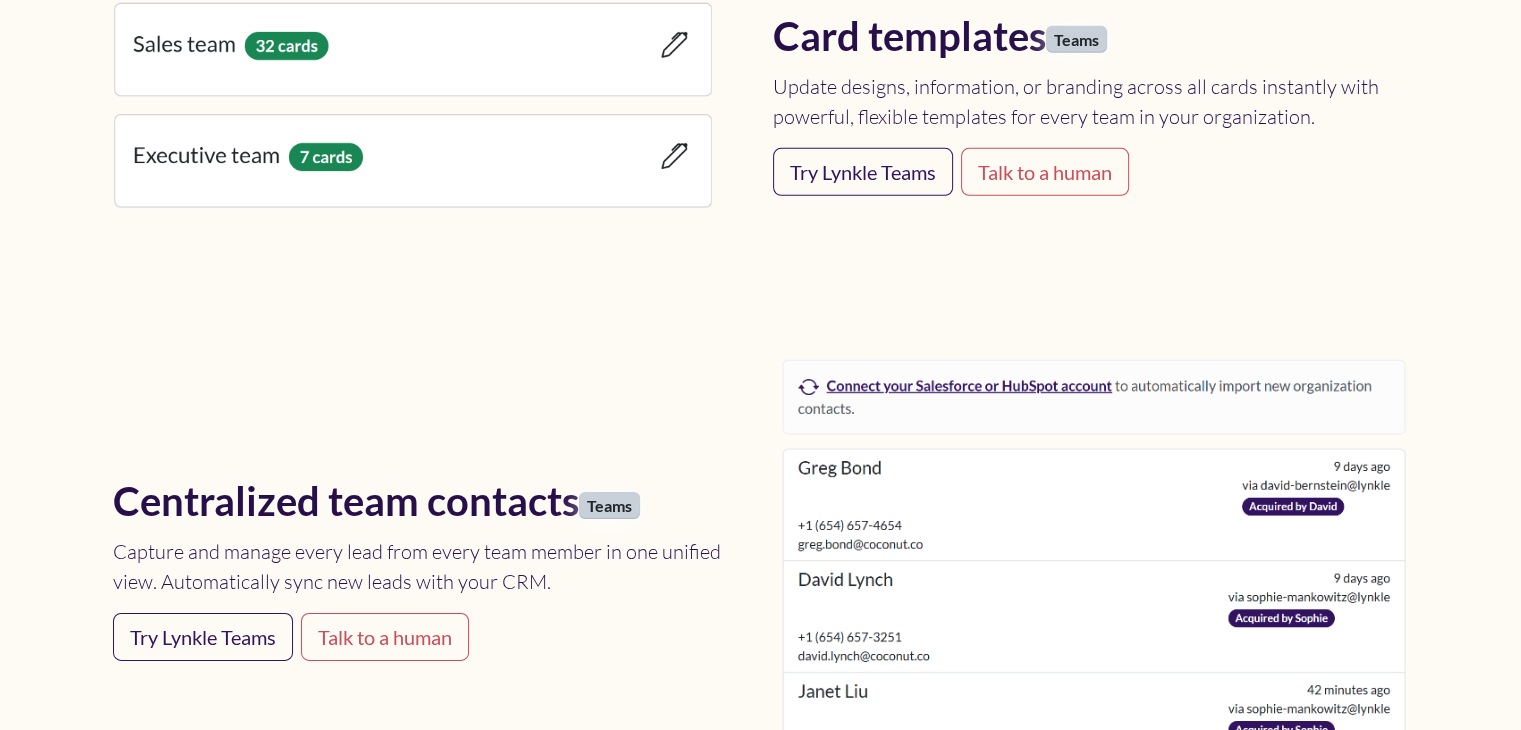click at bounding box center (413, 106) 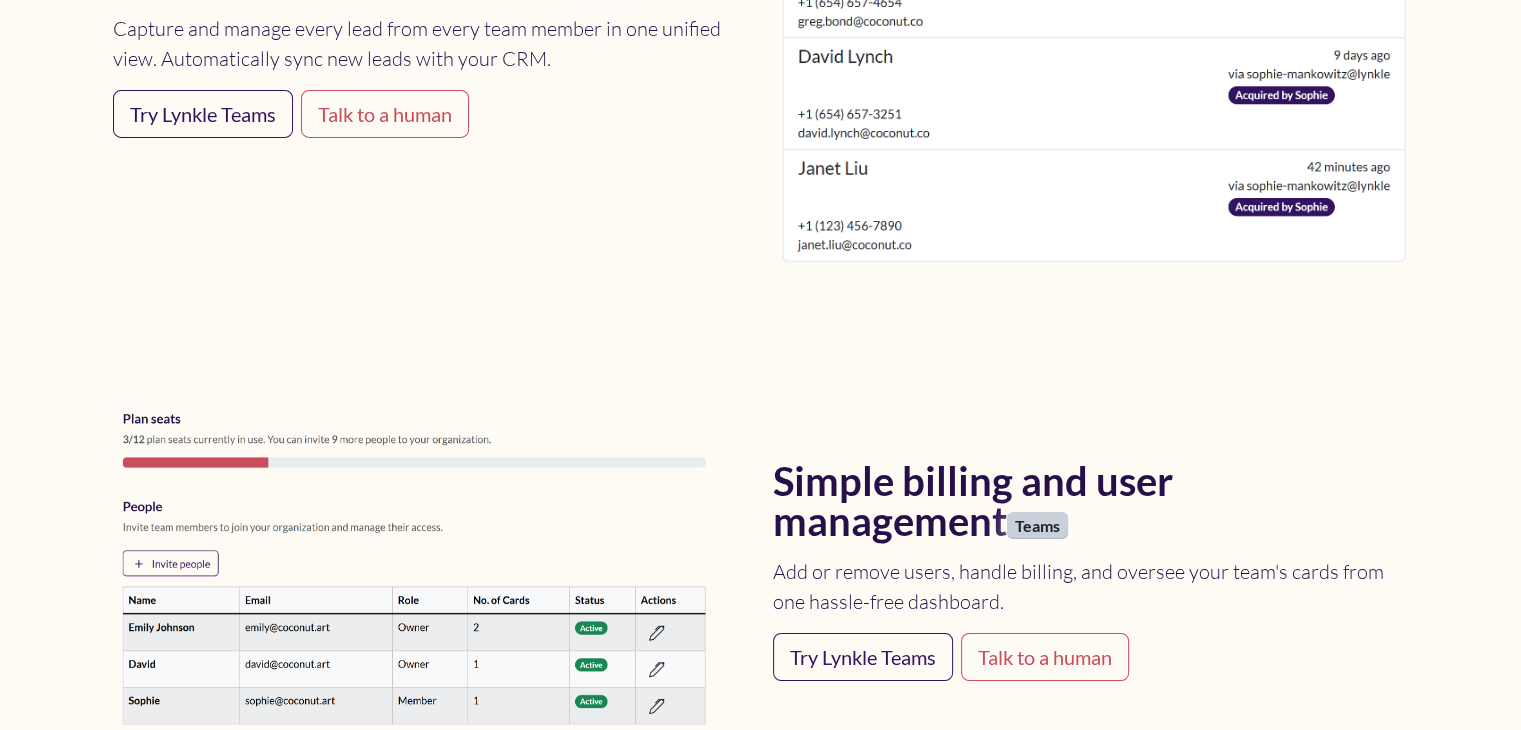 scroll, scrollTop: 6839, scrollLeft: 0, axis: vertical 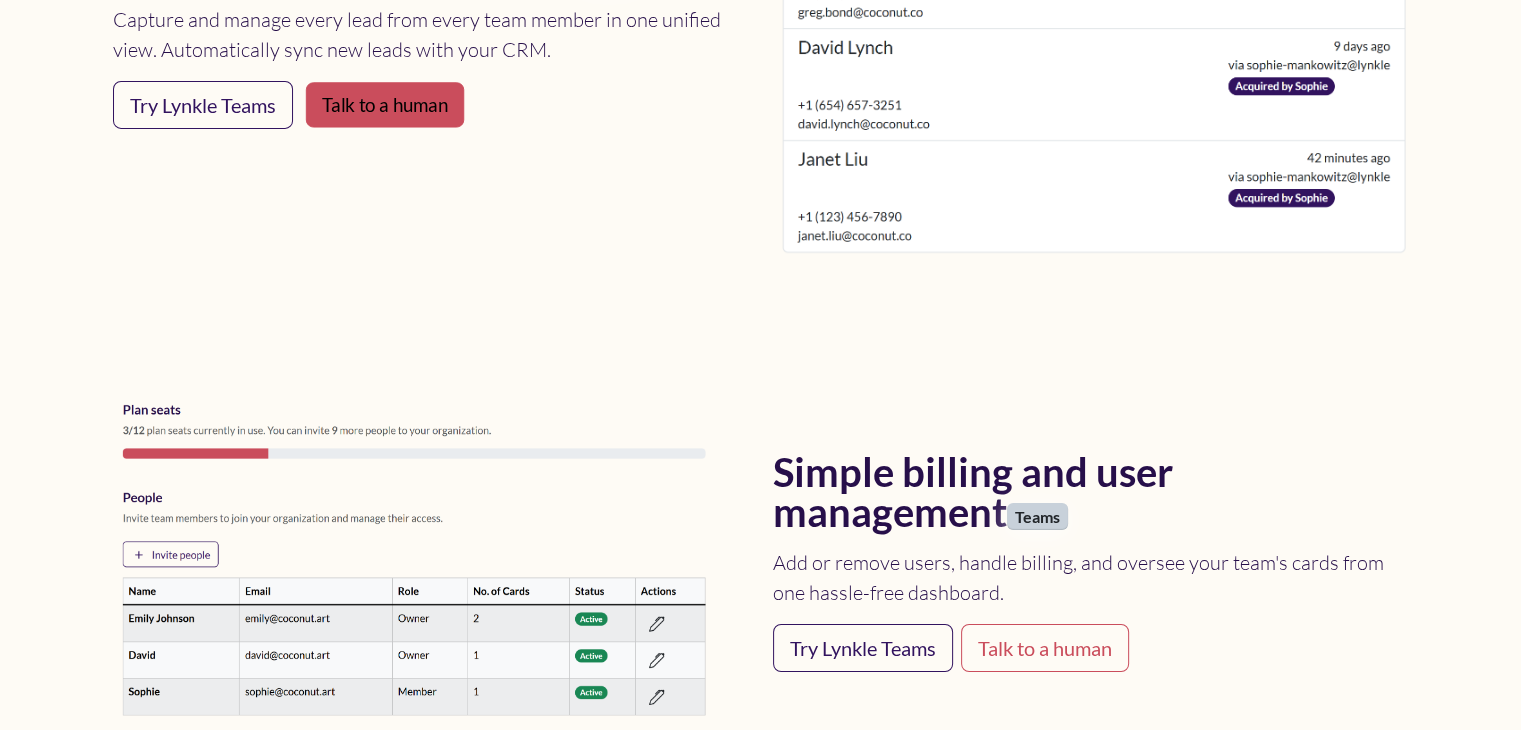 click on "Talk to a human" at bounding box center (384, 105) 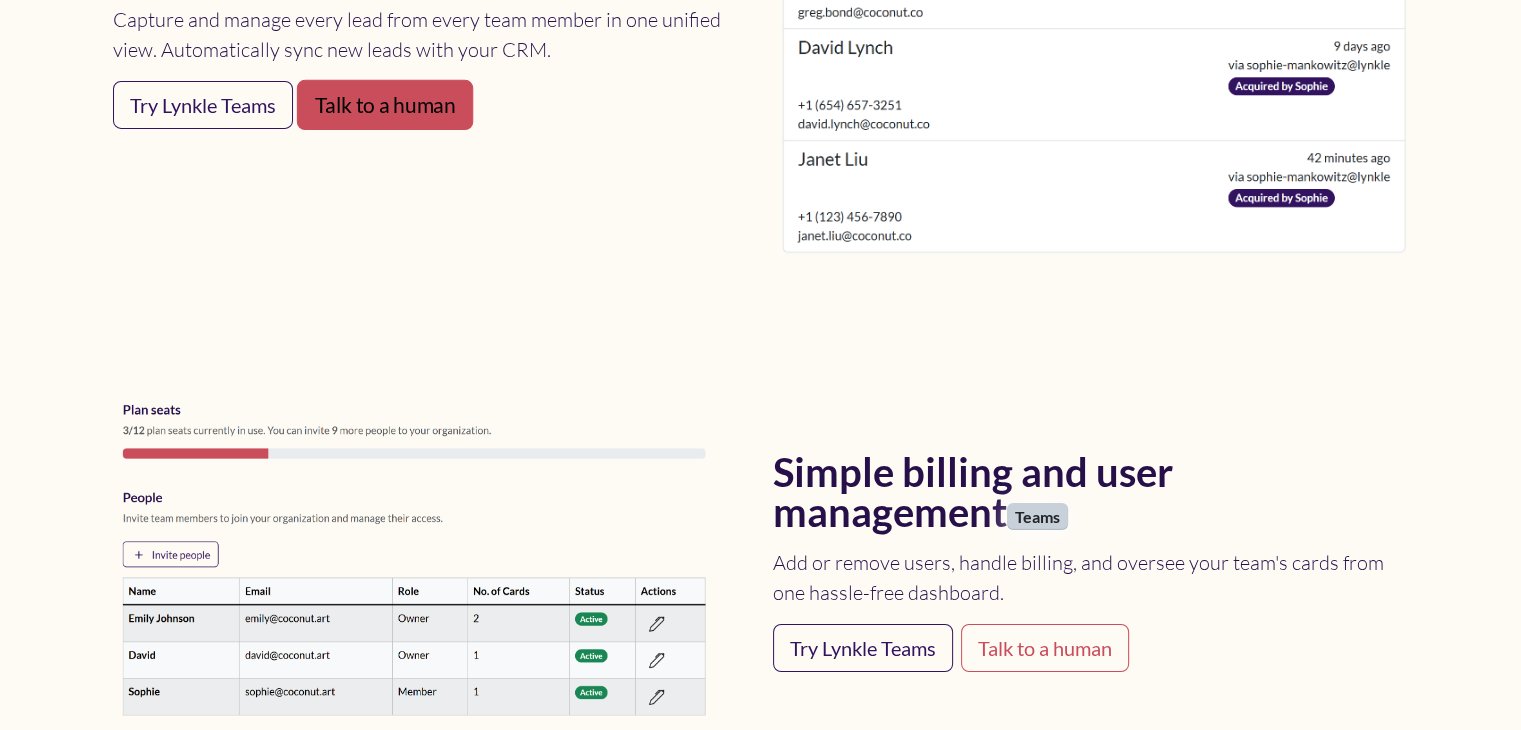 click on "Talk to a human" at bounding box center (384, 105) 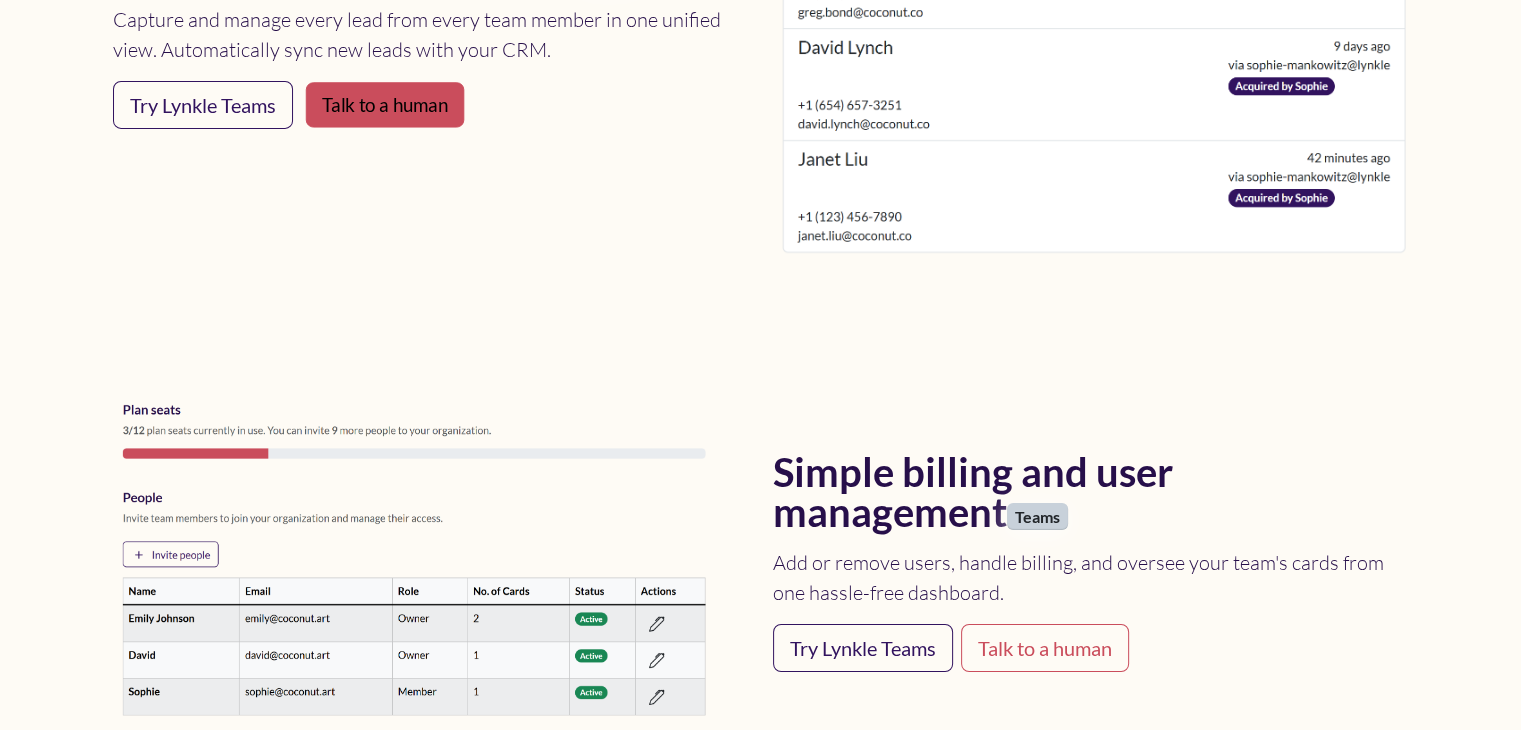 click on "Talk to a human" at bounding box center (384, 105) 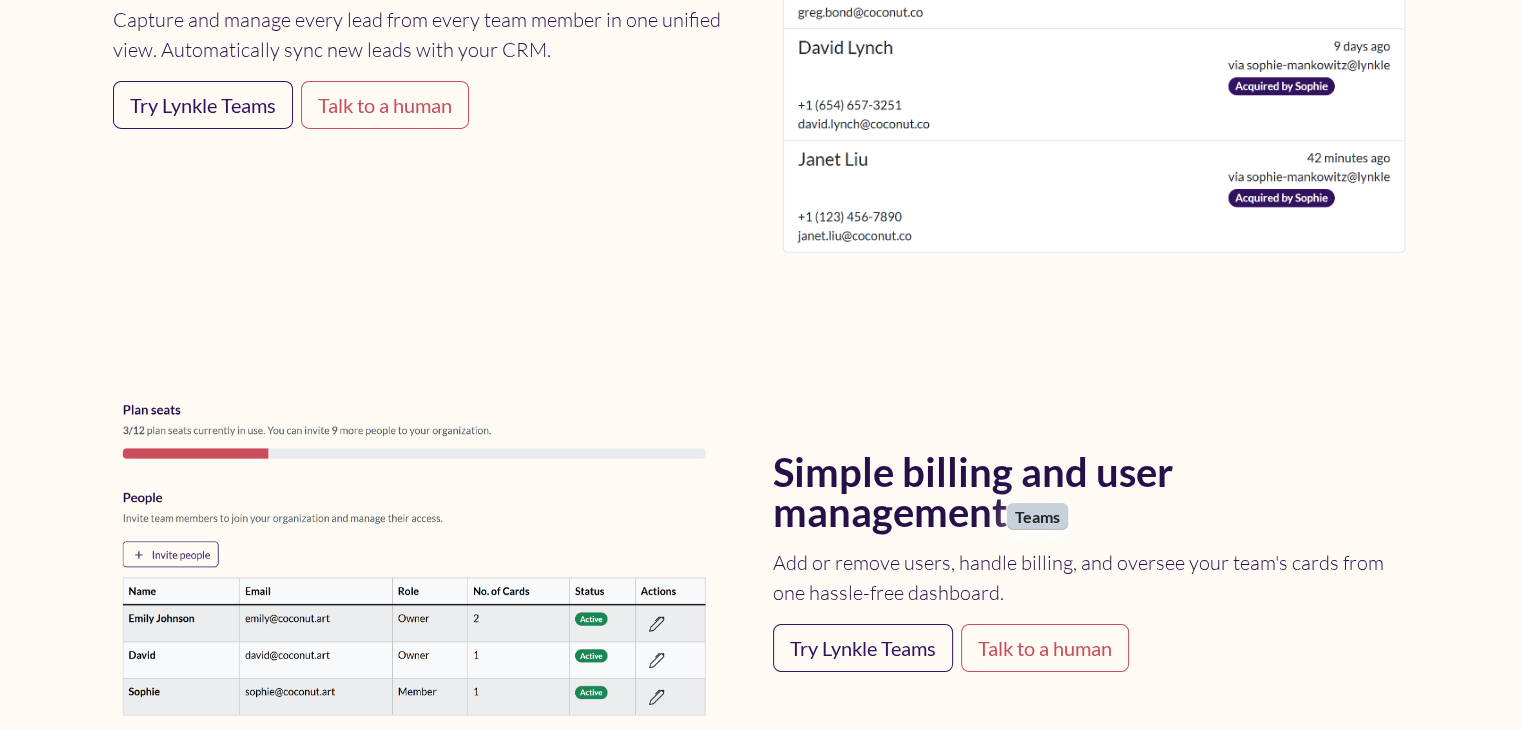 click on "Capture and manage every lead from every team member in one unified view. Automatically sync new leads with your CRM." at bounding box center [431, 35] 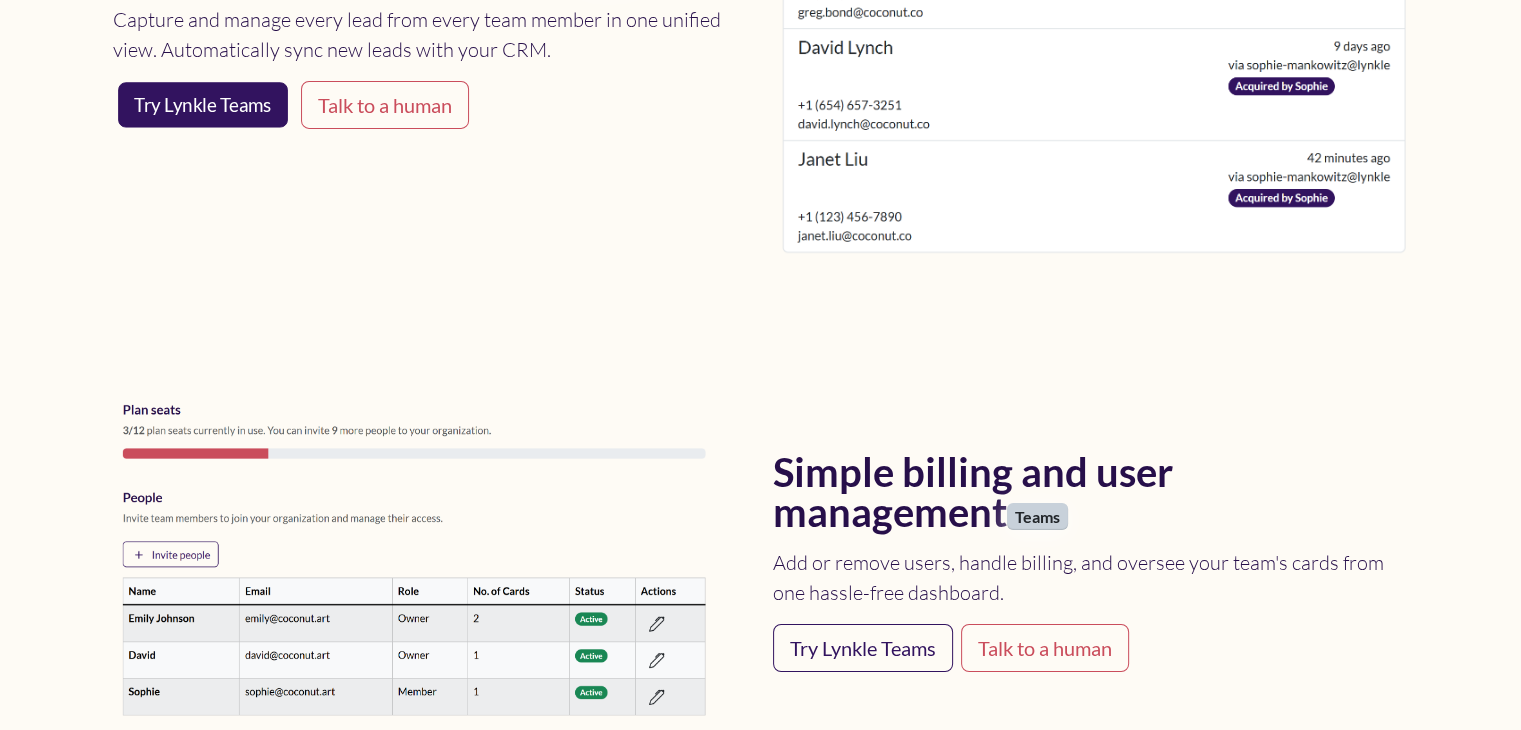 click on "Try Lynkle Teams" at bounding box center [203, 105] 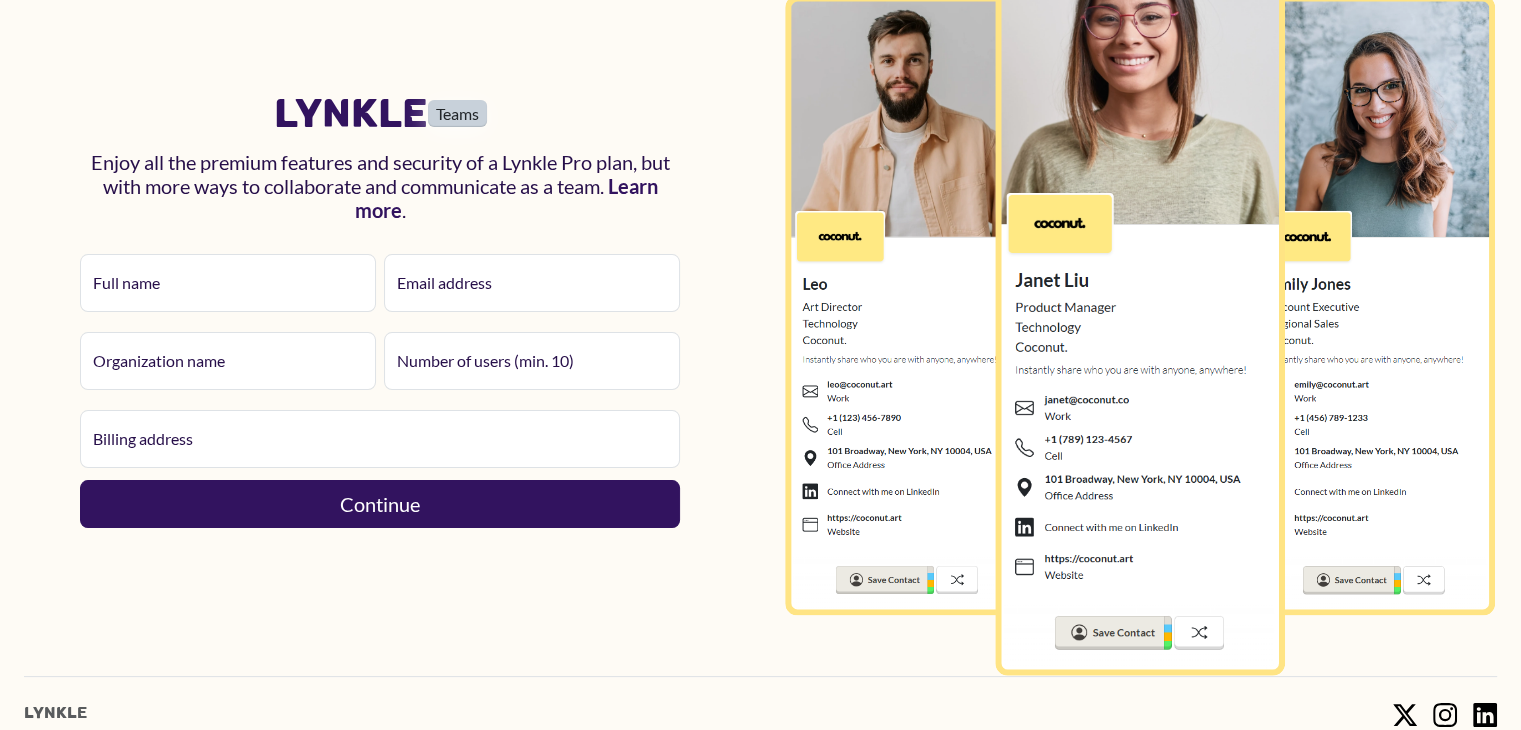 scroll, scrollTop: 56, scrollLeft: 0, axis: vertical 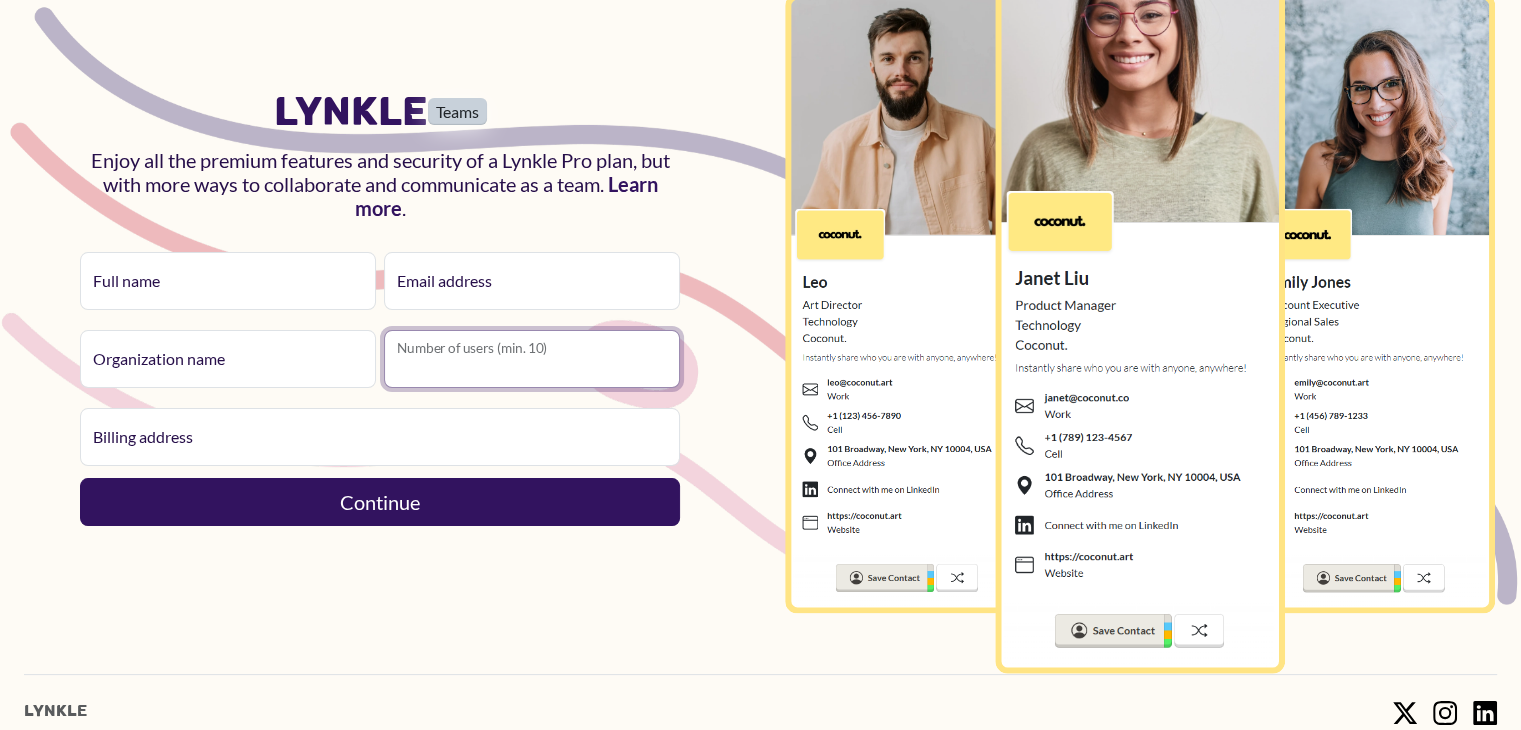 click on "**" at bounding box center [532, 359] 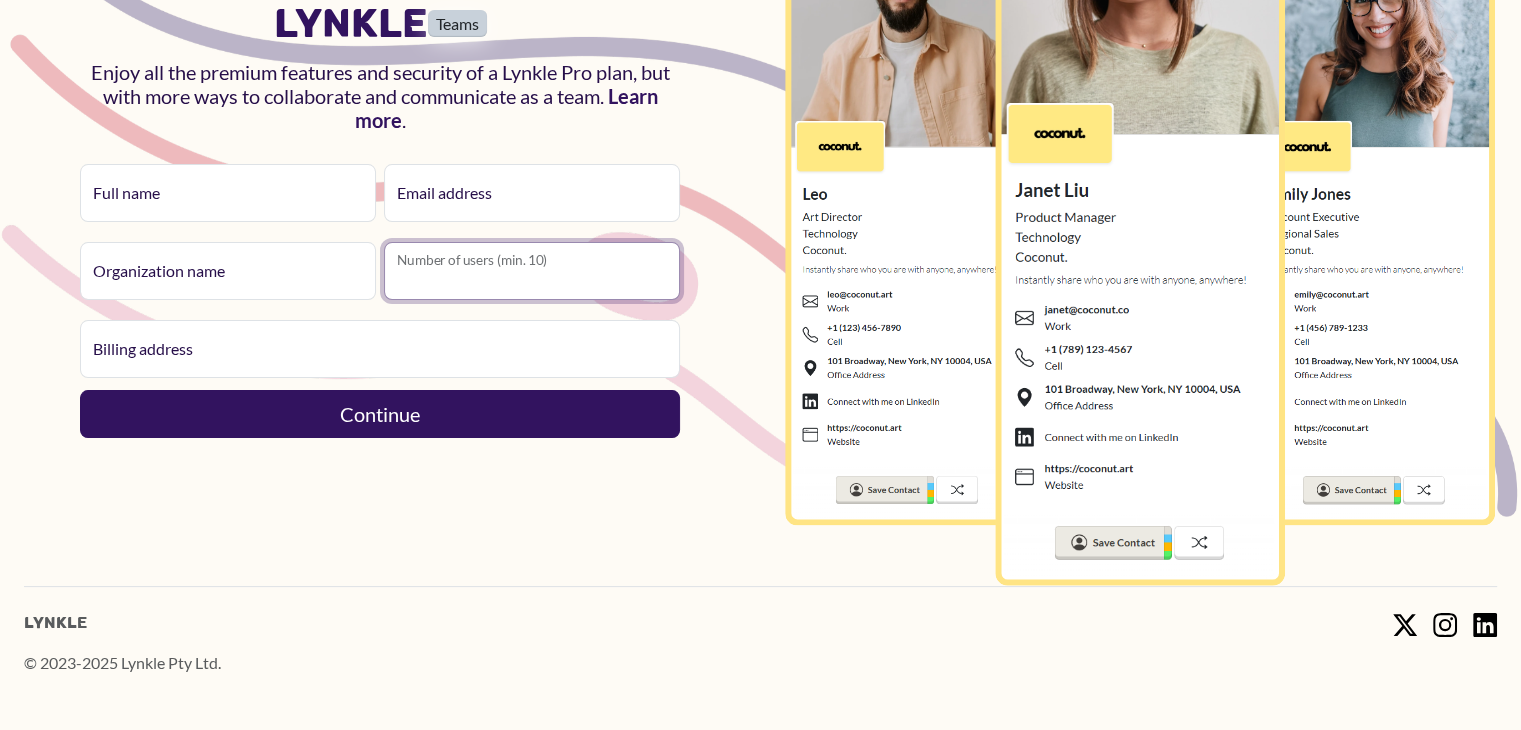 scroll, scrollTop: 0, scrollLeft: 0, axis: both 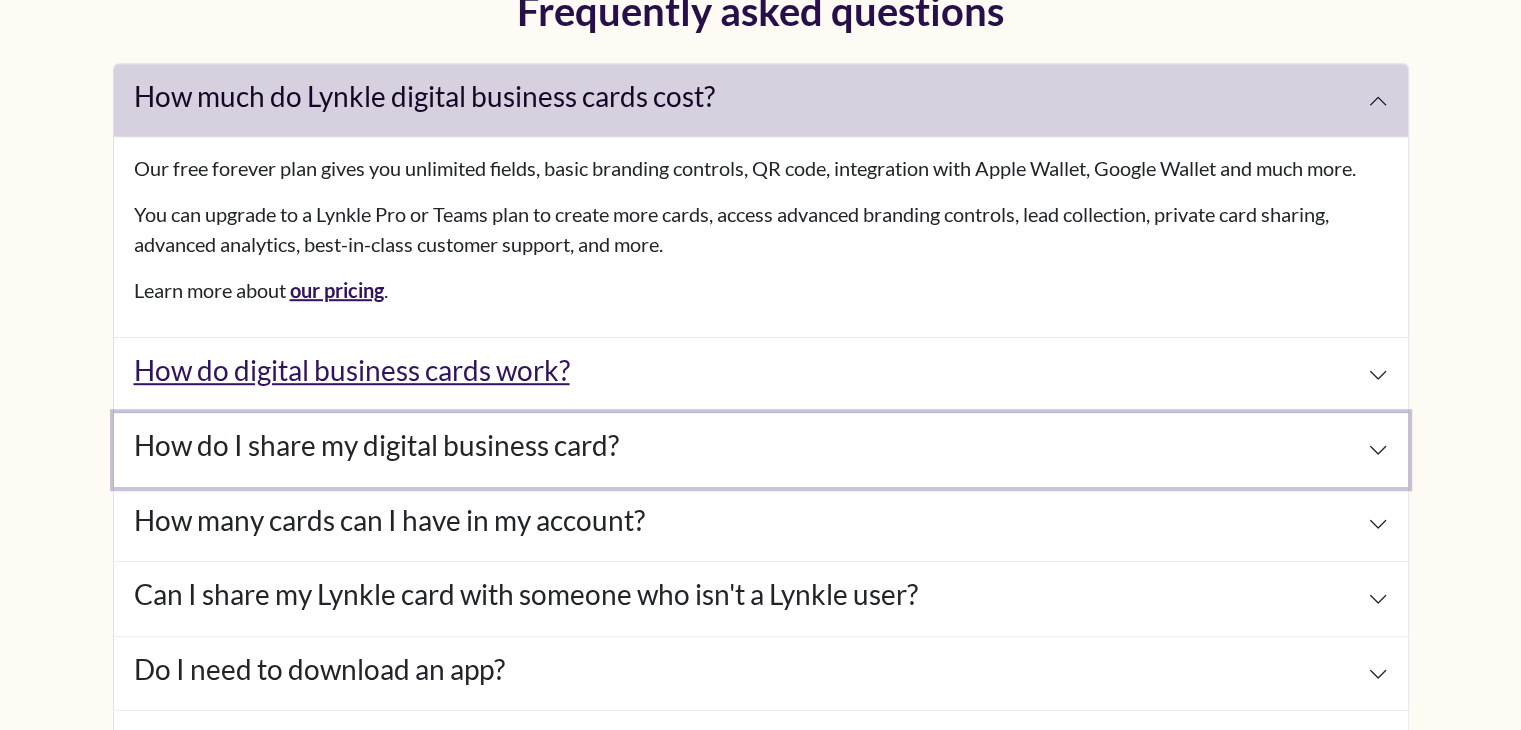 click on "How do I share my digital business card?" at bounding box center [376, 446] 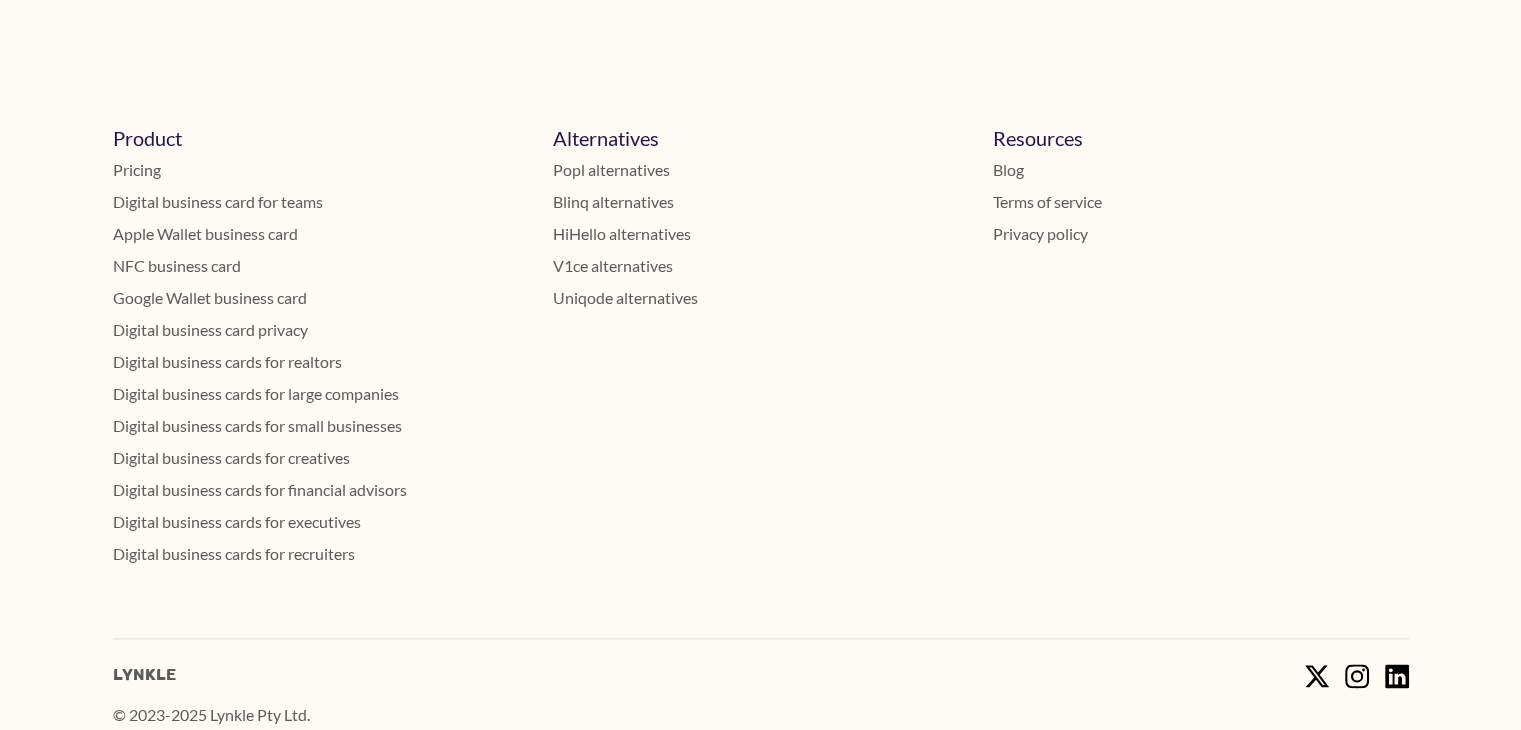 scroll, scrollTop: 10088, scrollLeft: 0, axis: vertical 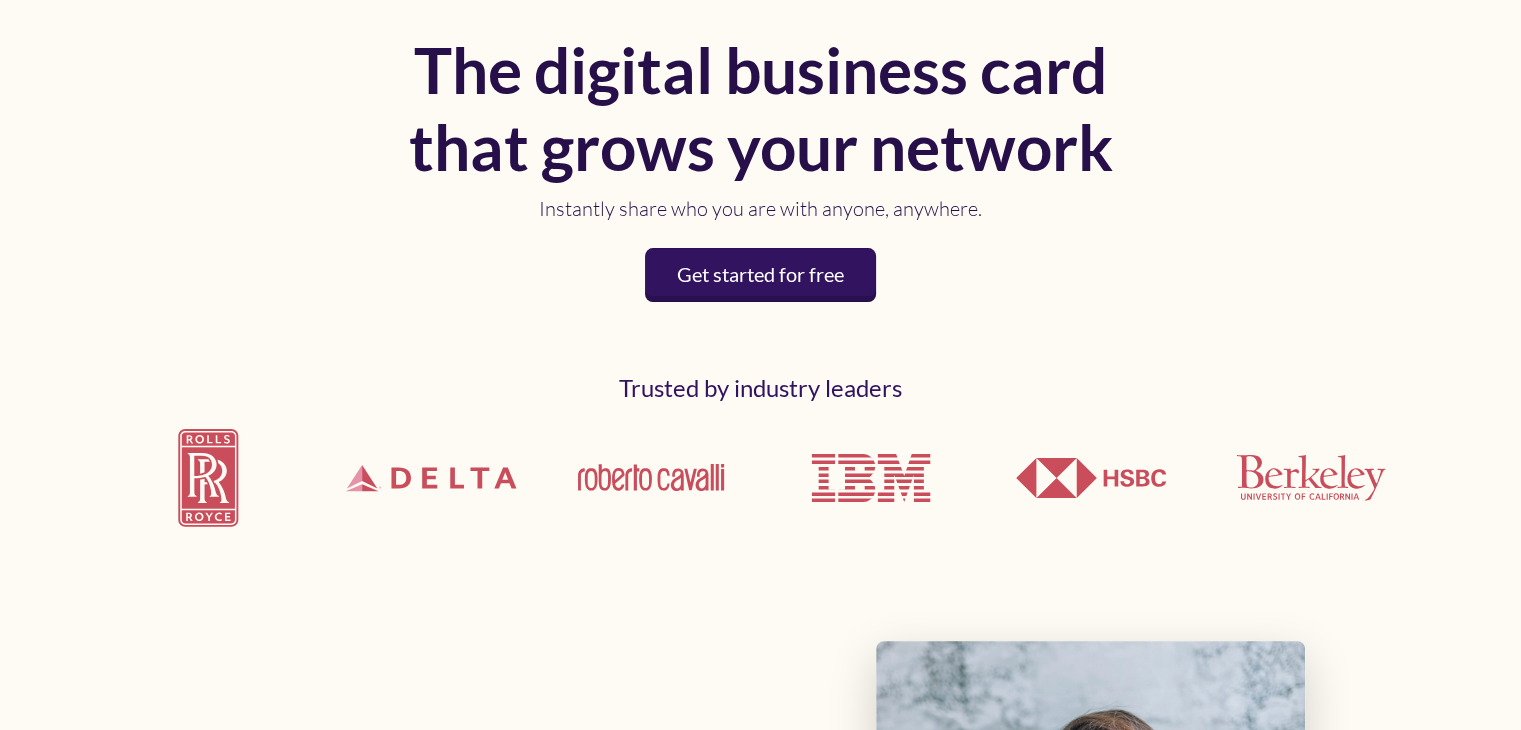 click at bounding box center [871, 486] 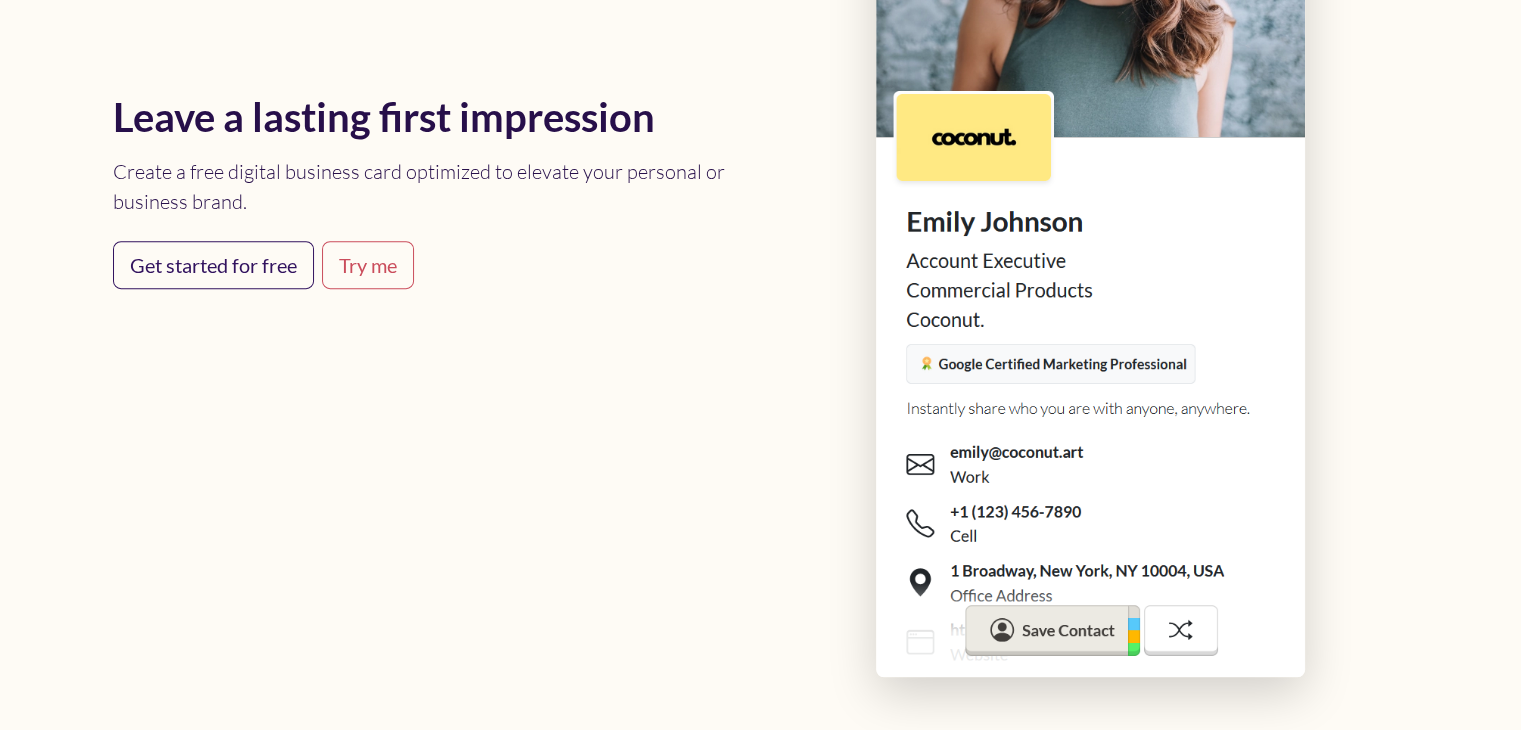 scroll, scrollTop: 0, scrollLeft: 0, axis: both 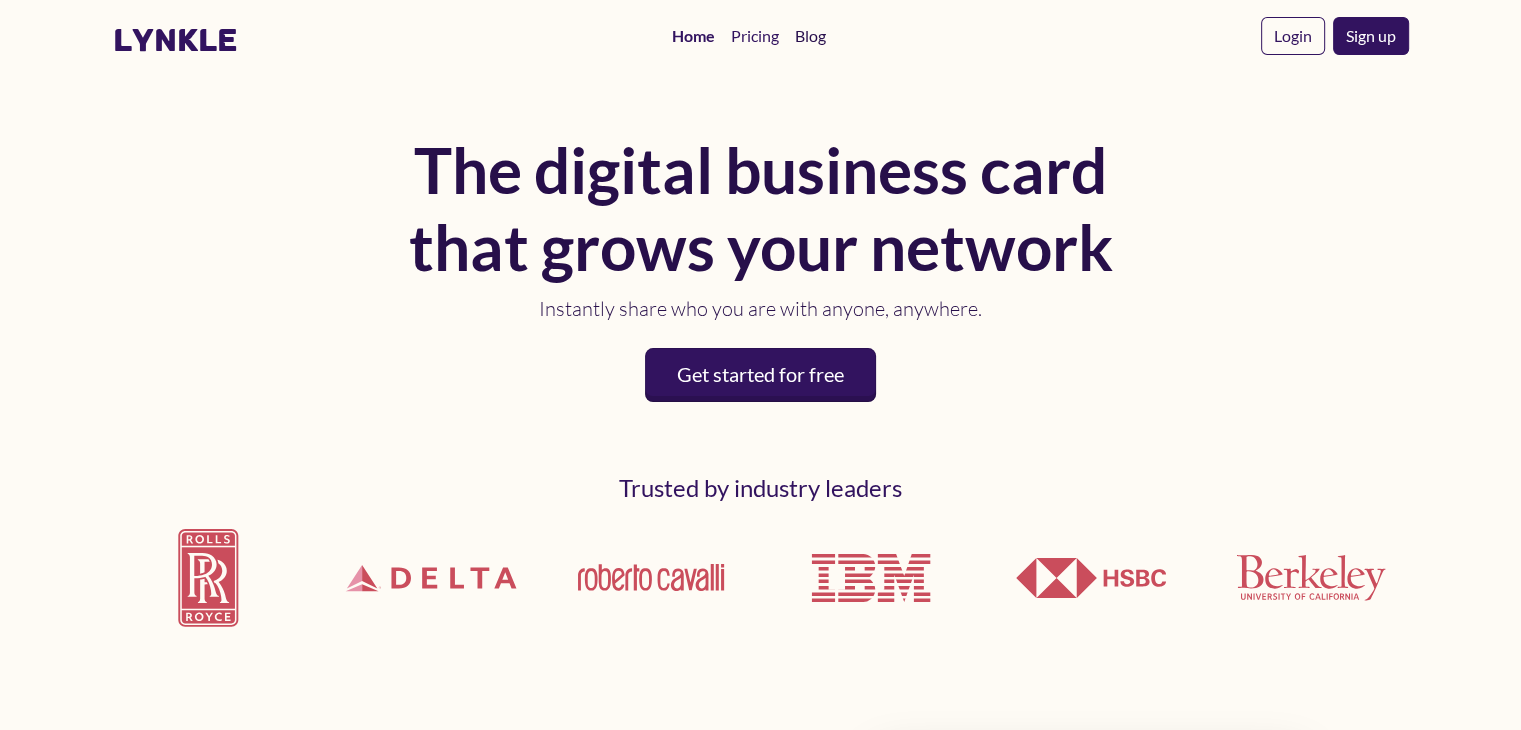 click on "Blog" at bounding box center [810, 36] 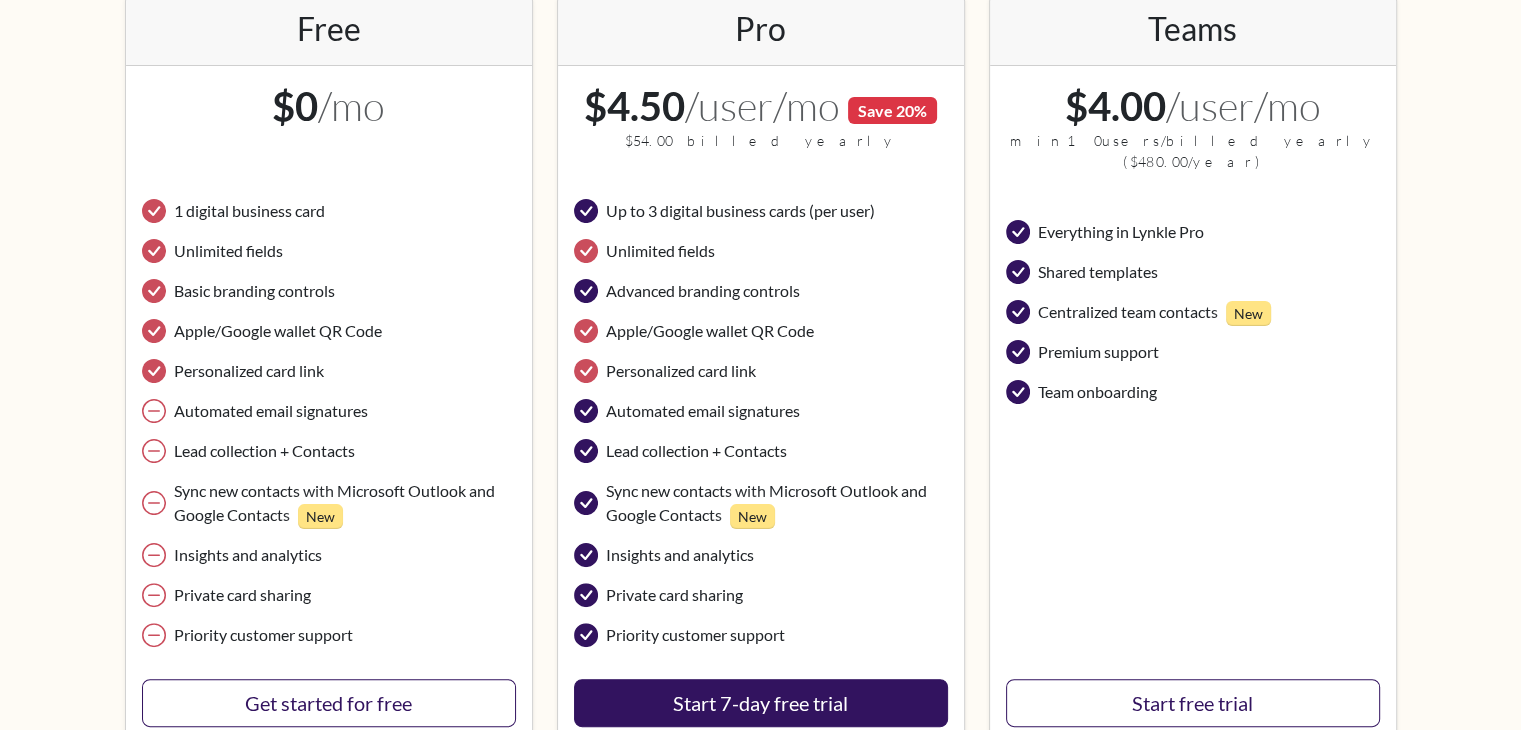 scroll, scrollTop: 444, scrollLeft: 0, axis: vertical 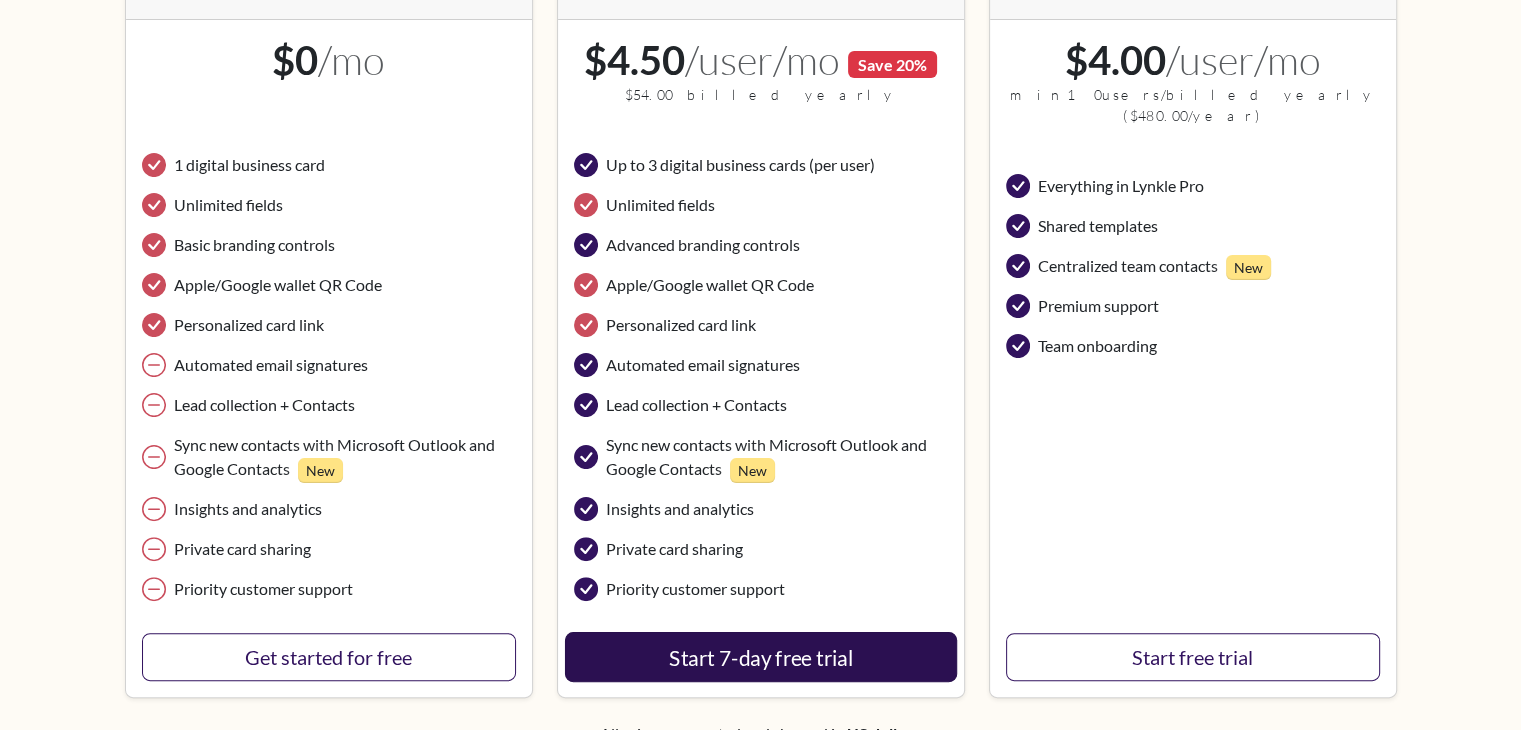click on "Start 7-day free trial" at bounding box center [760, 657] 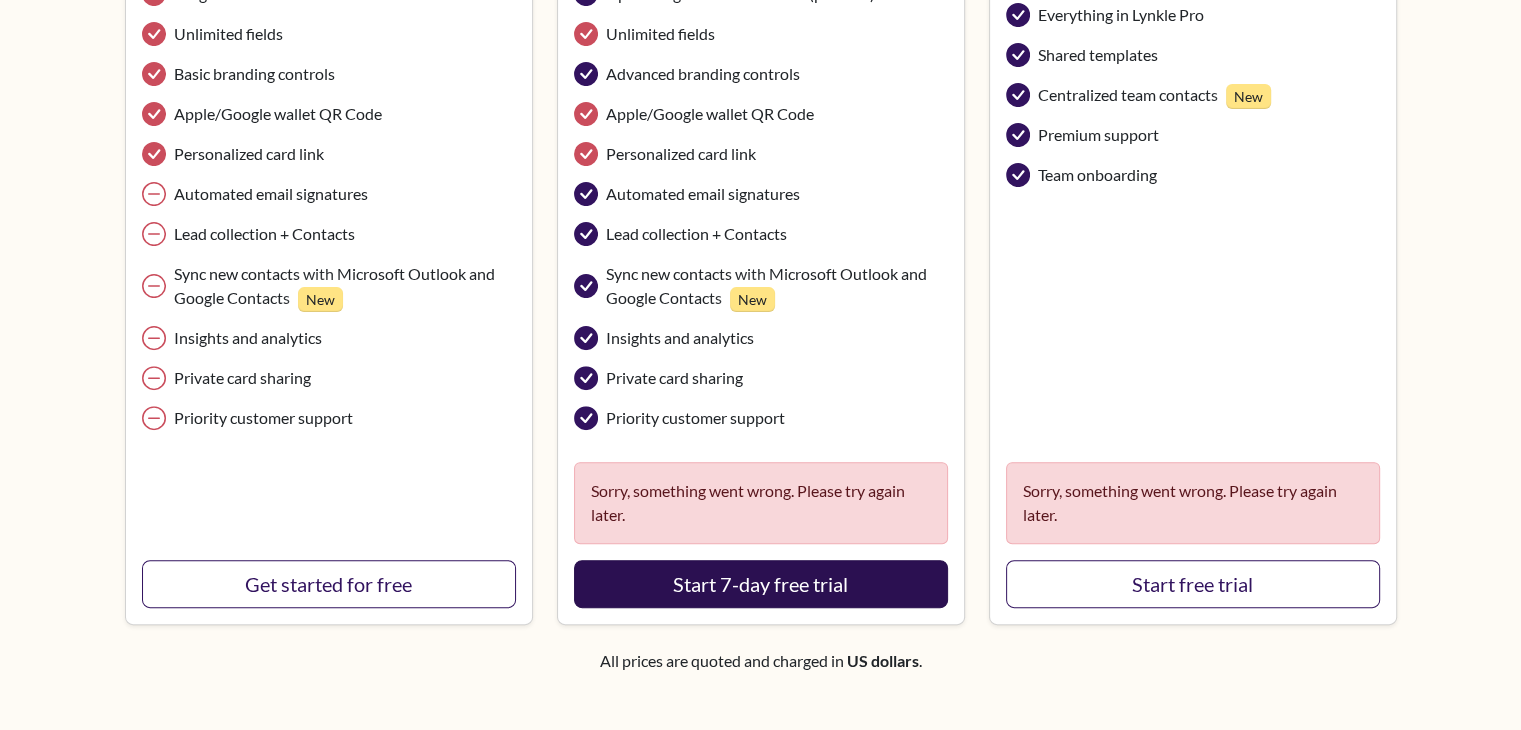 scroll, scrollTop: 616, scrollLeft: 0, axis: vertical 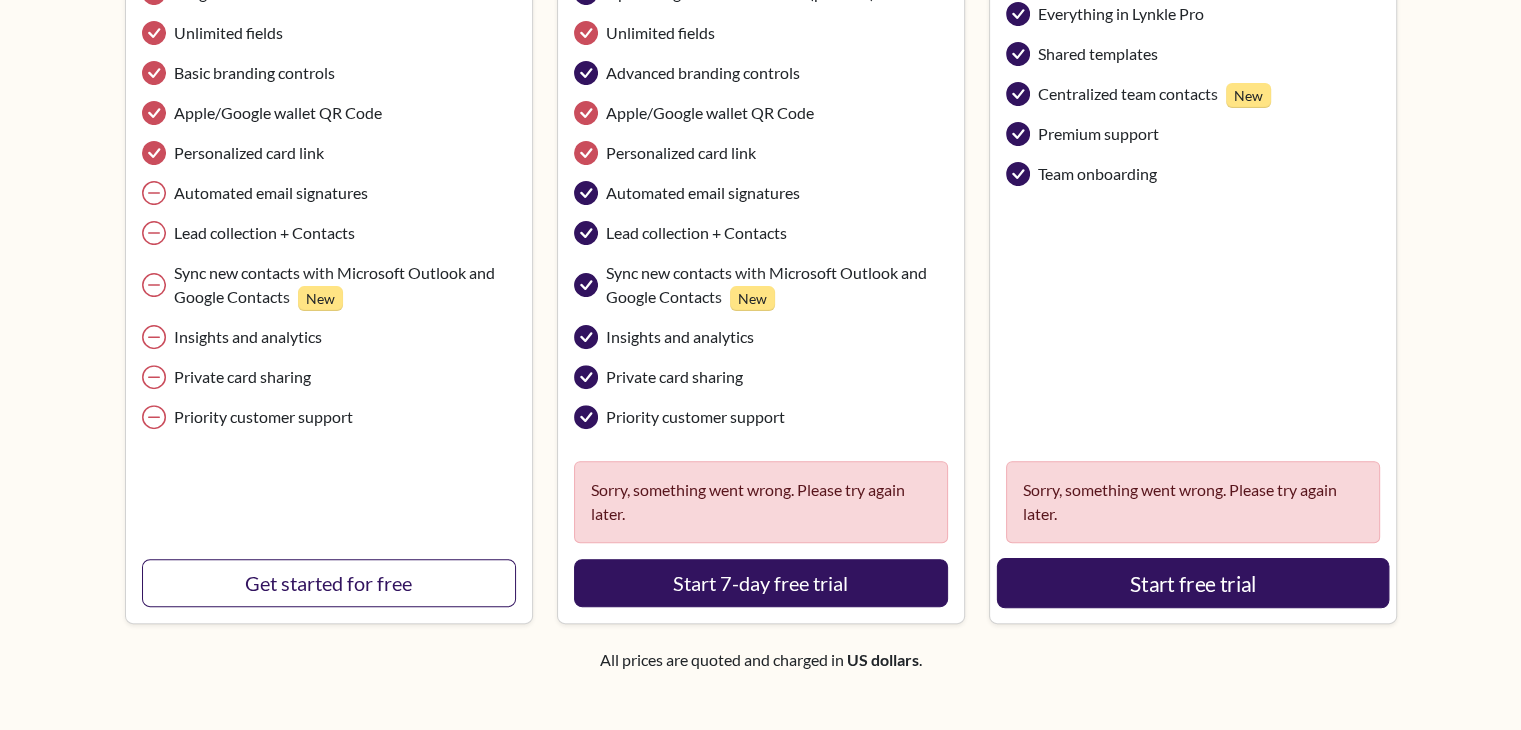 click on "Start free trial" at bounding box center [1192, 583] 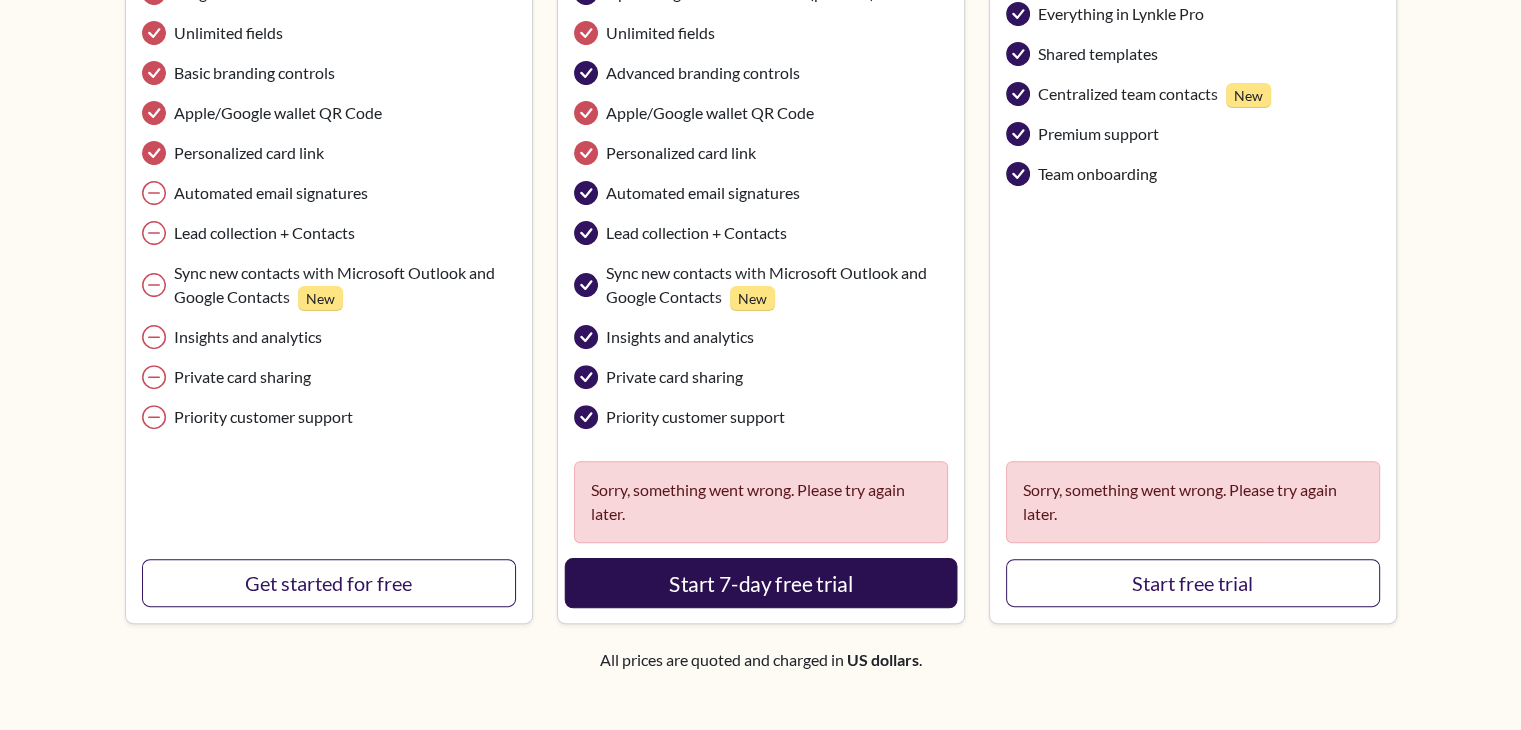 click on "Start 7-day free trial" at bounding box center [760, 583] 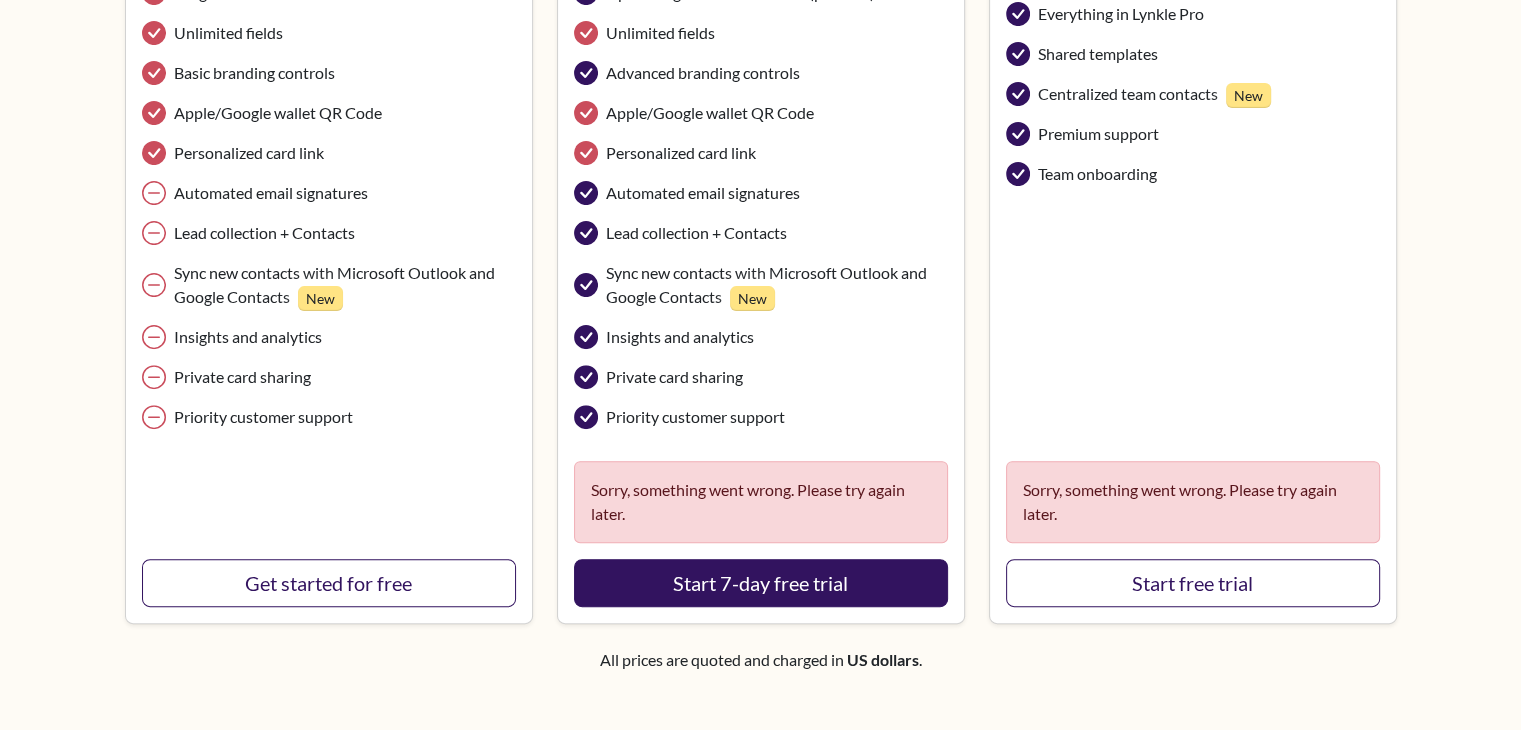 scroll, scrollTop: 0, scrollLeft: 0, axis: both 